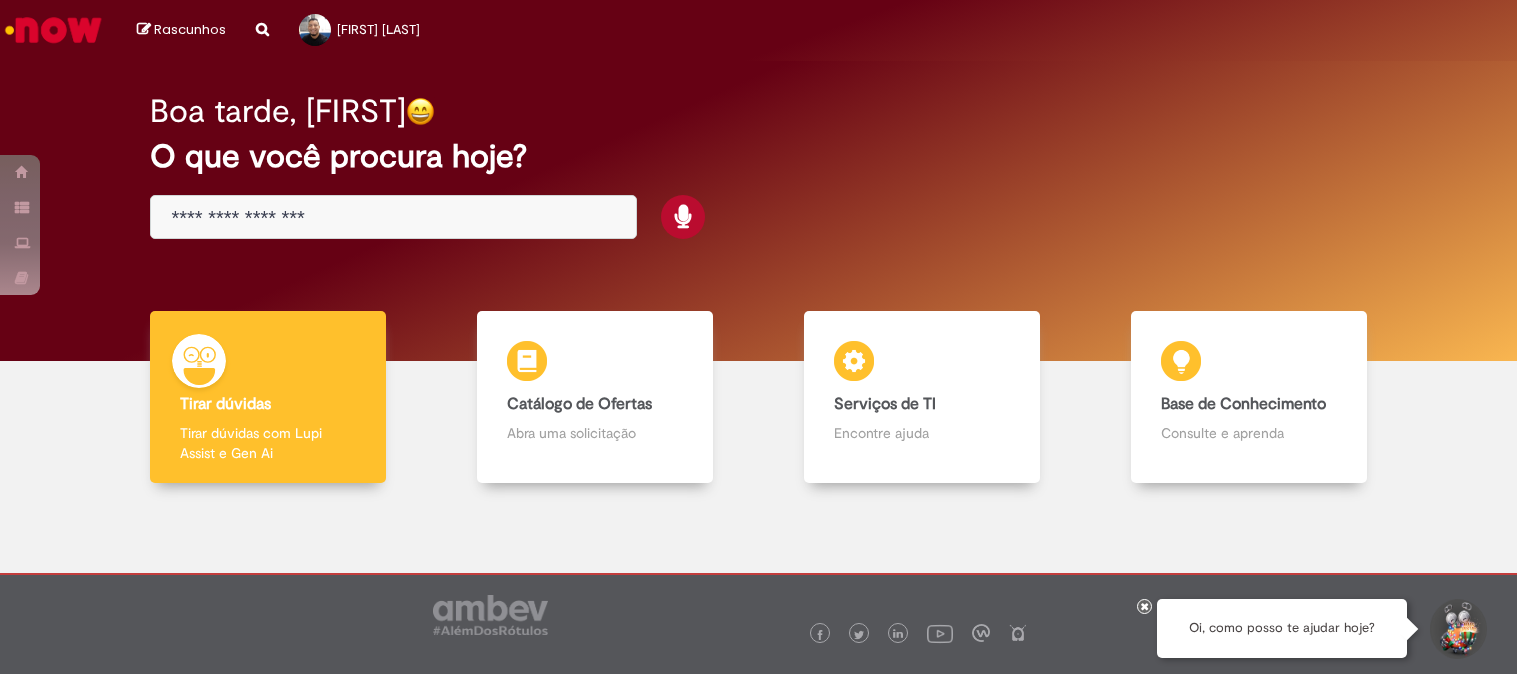 scroll, scrollTop: 0, scrollLeft: 0, axis: both 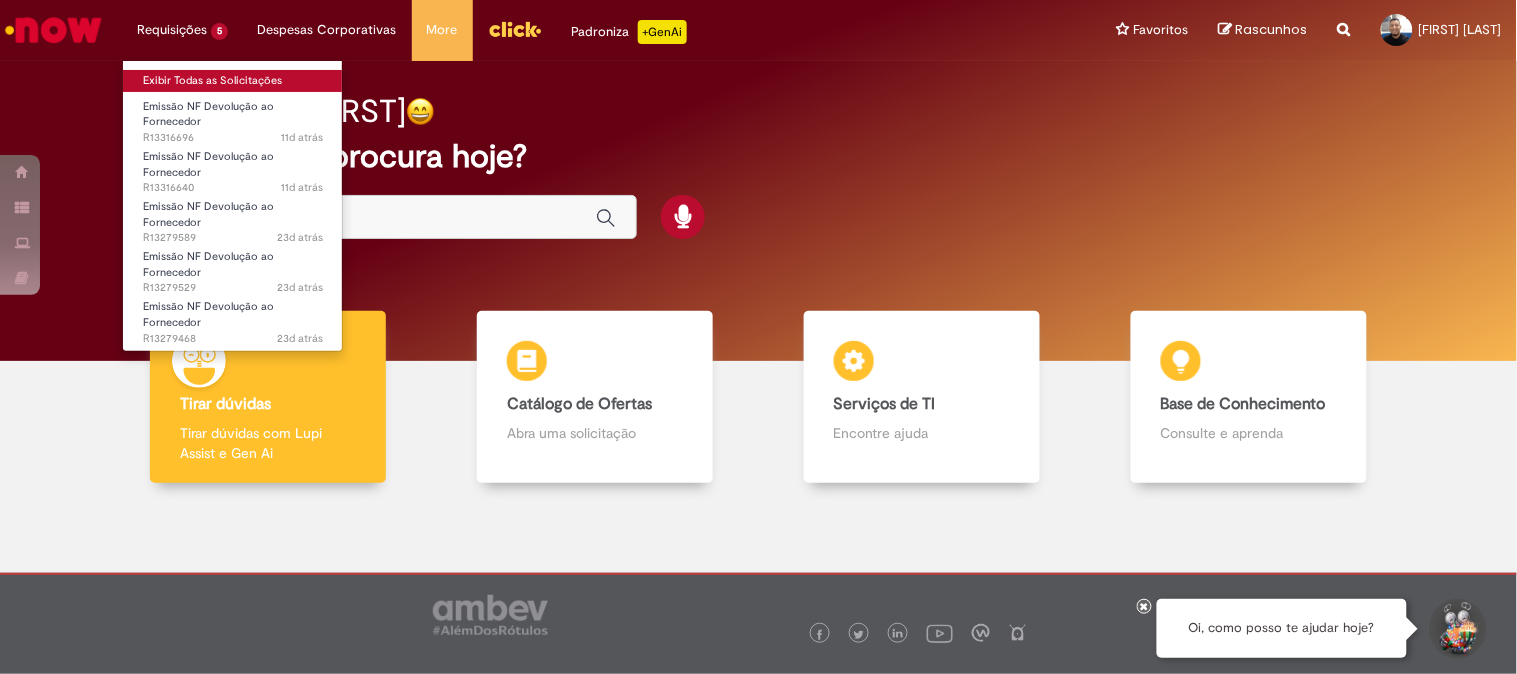 click on "Exibir Todas as Solicitações" at bounding box center [233, 81] 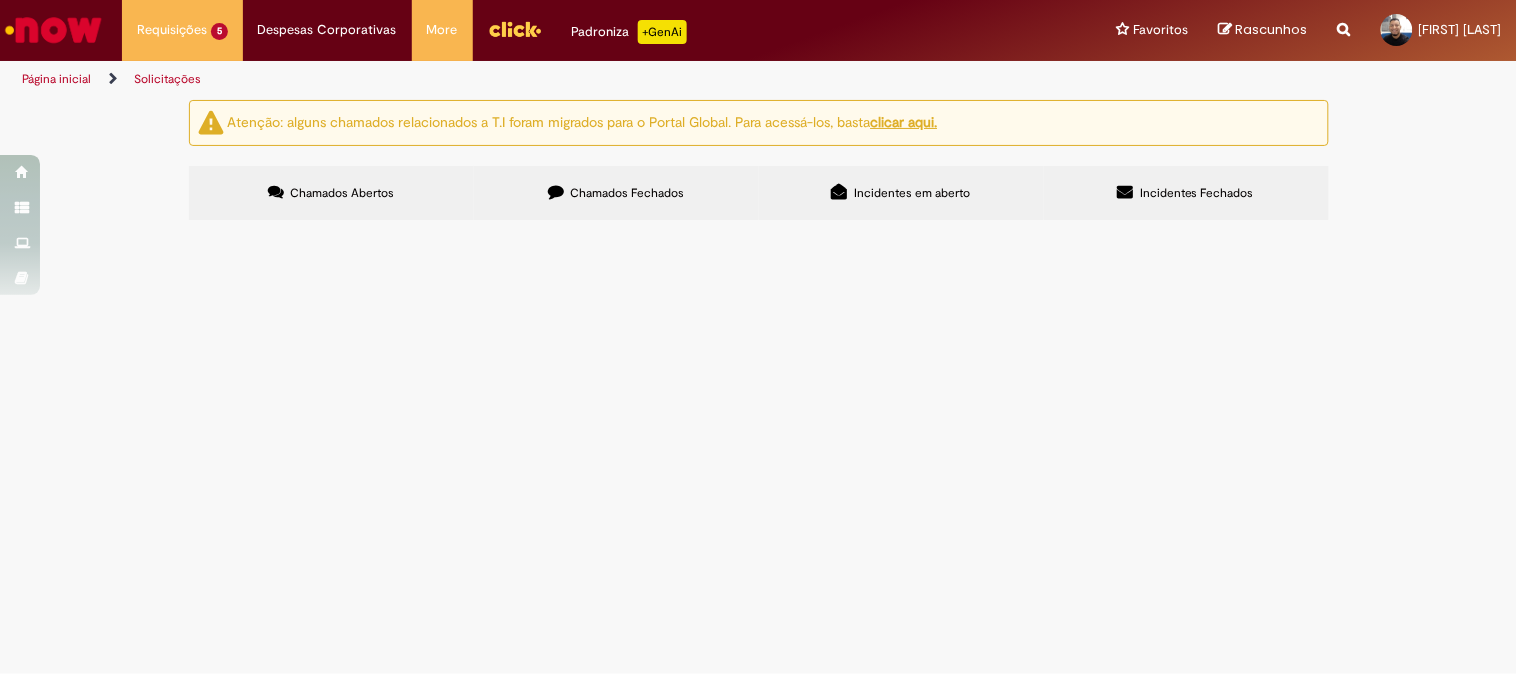 click on "Chamados Fechados" at bounding box center [627, 193] 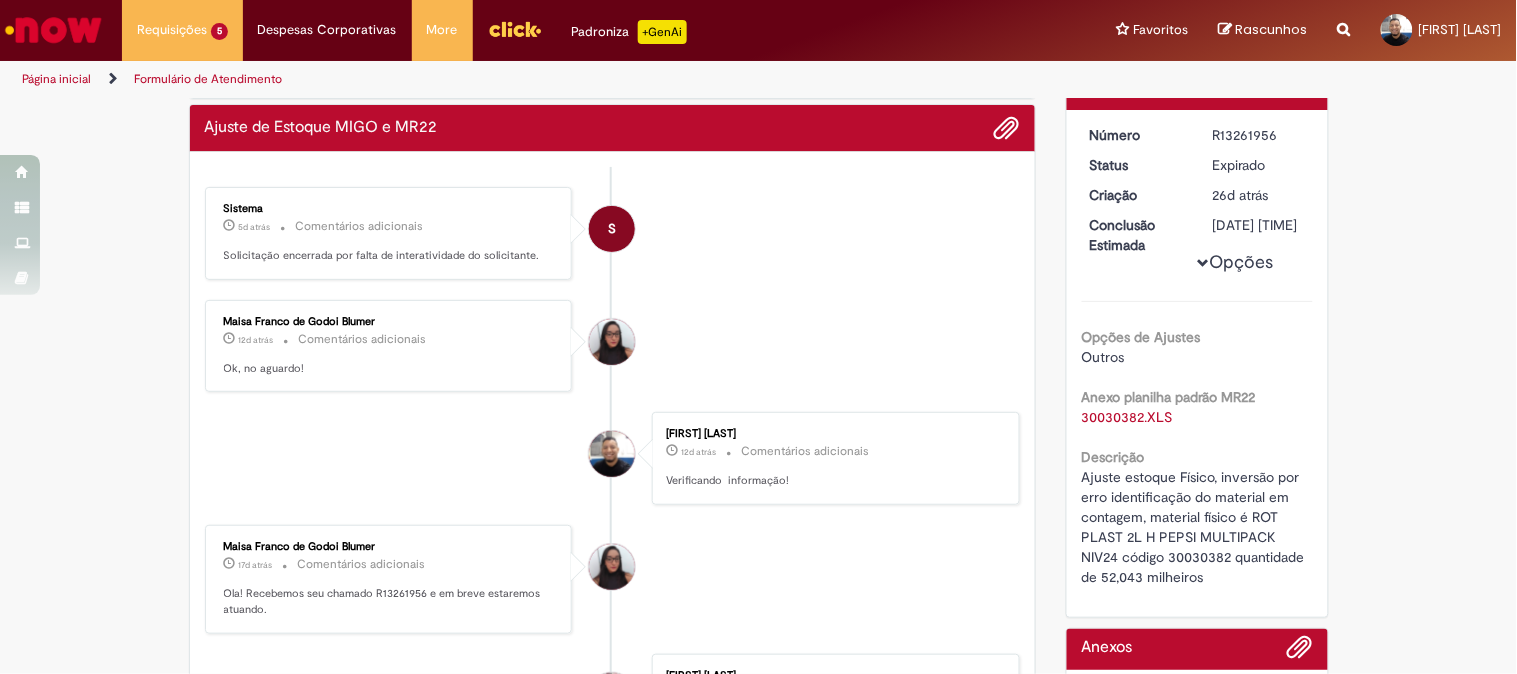 scroll, scrollTop: 0, scrollLeft: 0, axis: both 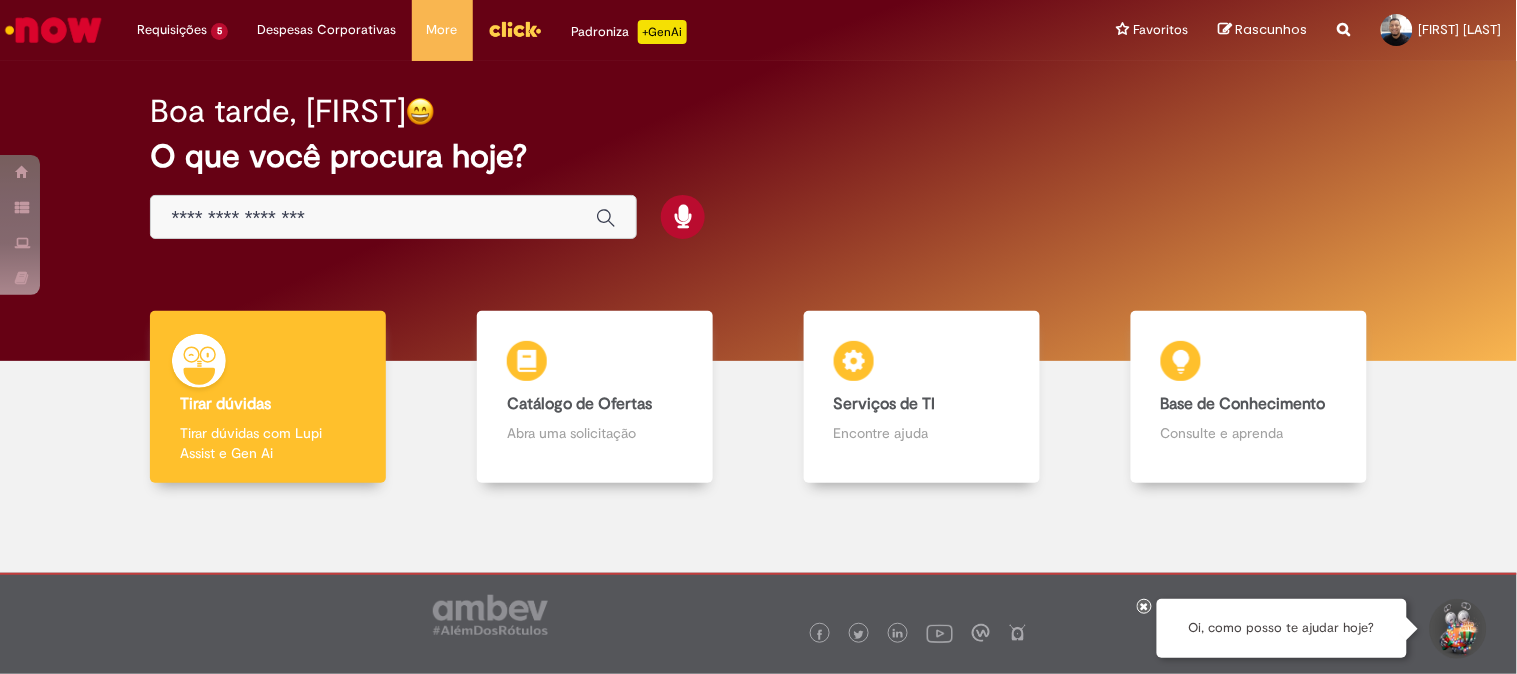 click at bounding box center (373, 218) 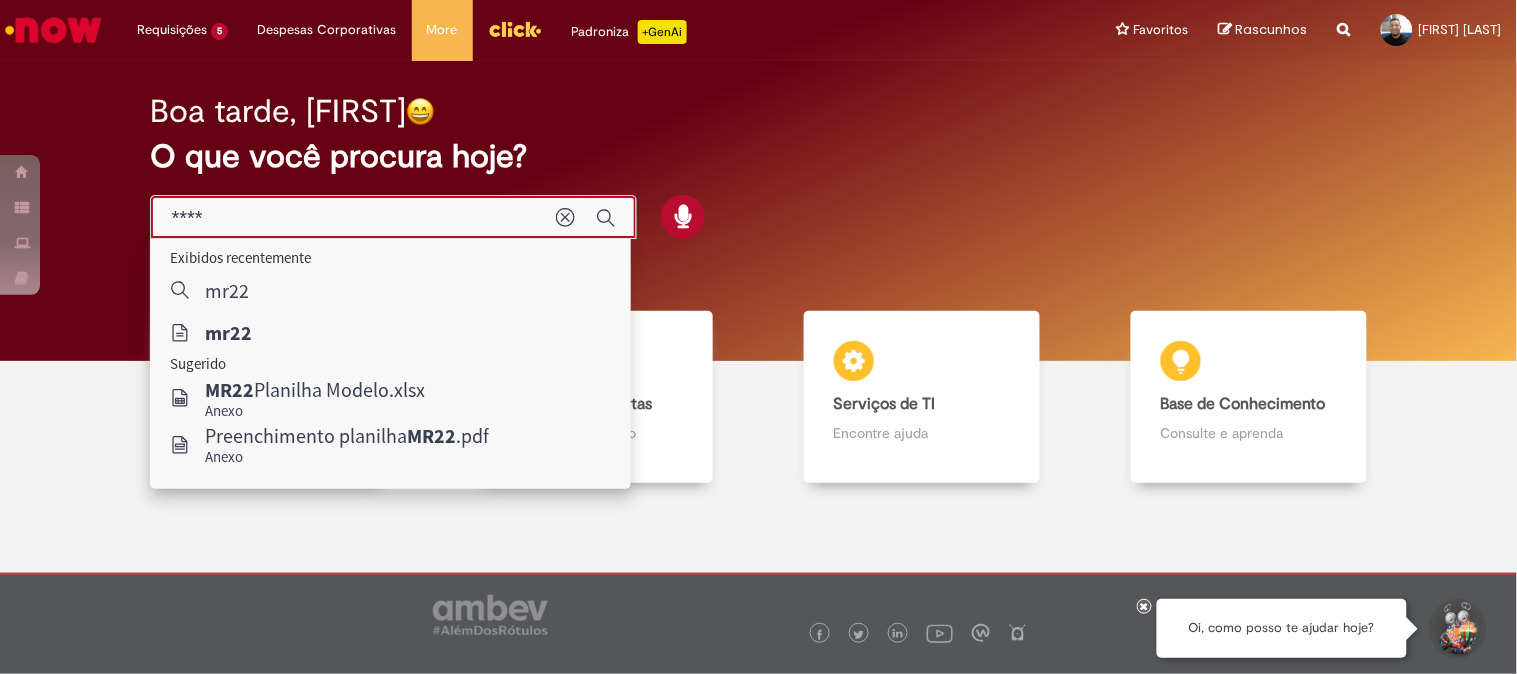 type on "****" 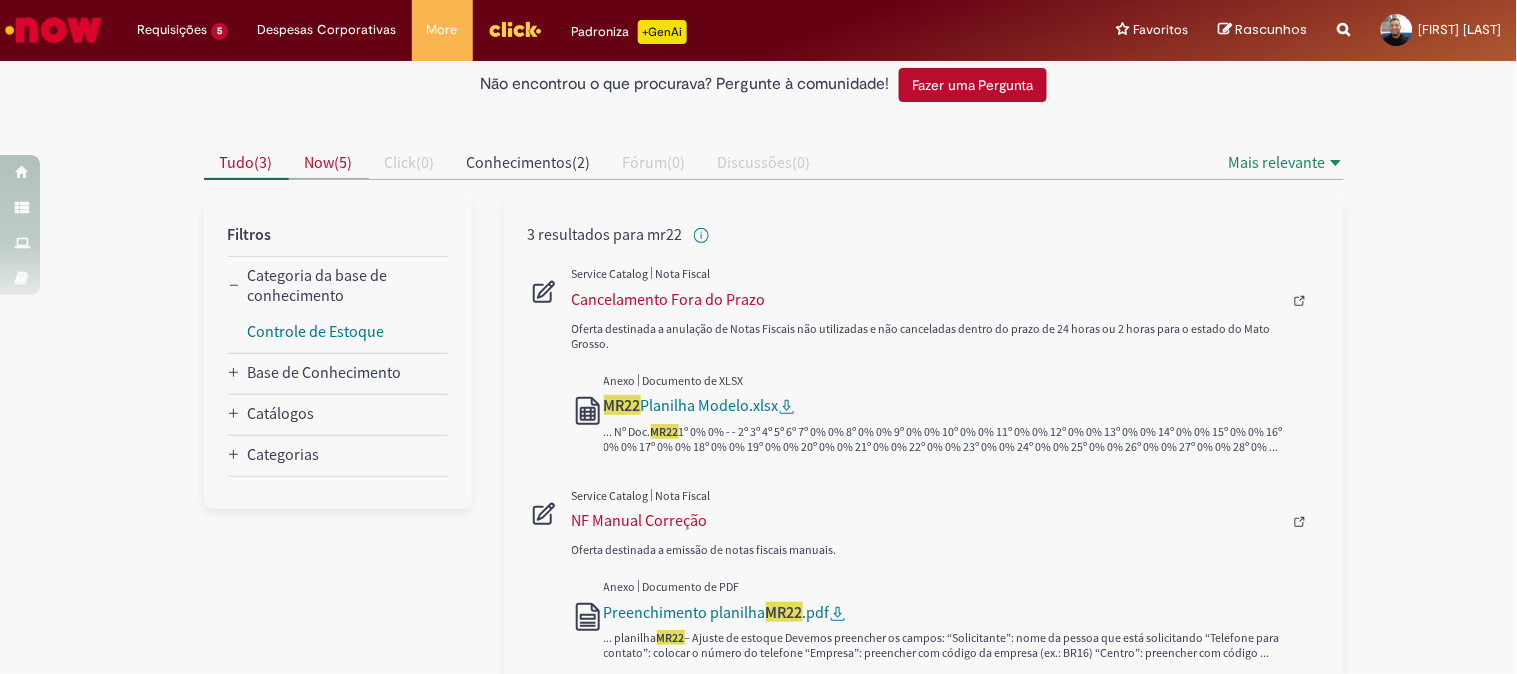 scroll, scrollTop: 0, scrollLeft: 0, axis: both 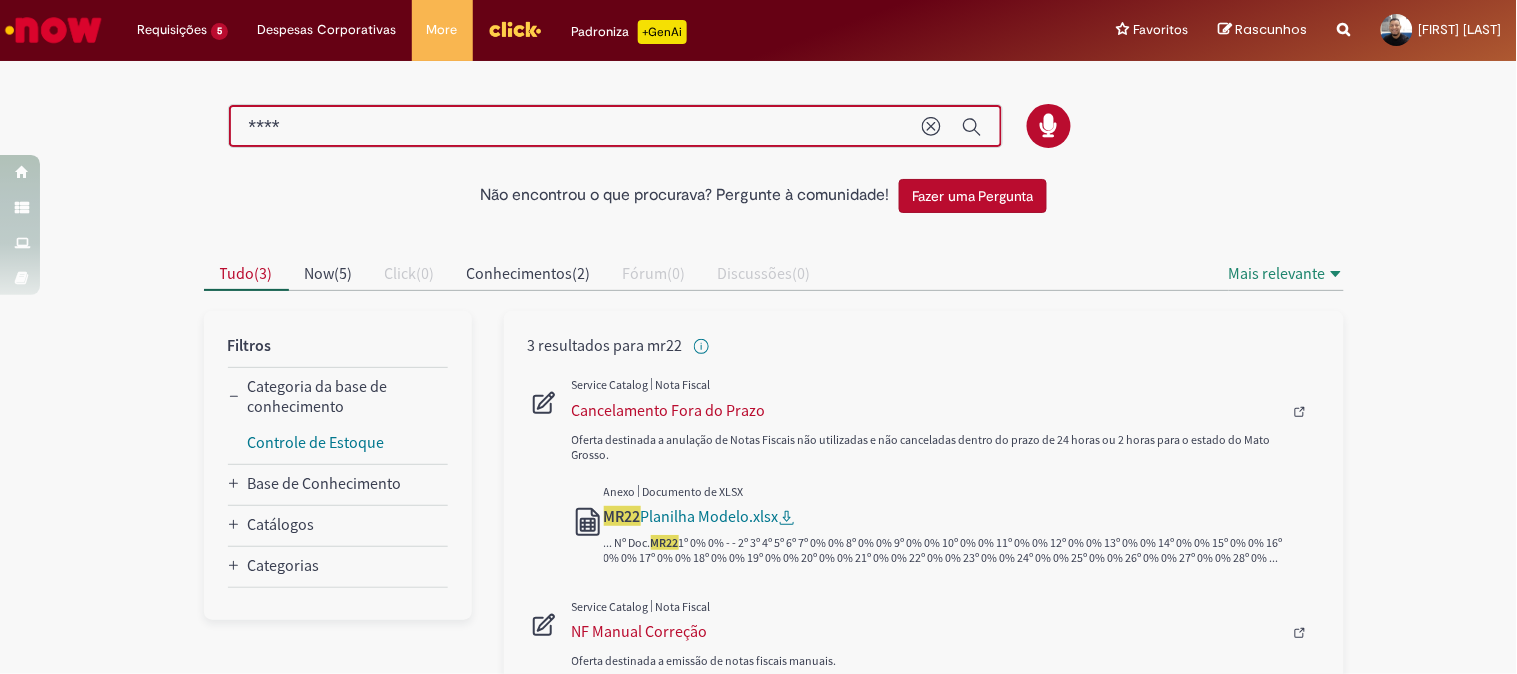 drag, startPoint x: 286, startPoint y: 126, endPoint x: 0, endPoint y: 120, distance: 286.06293 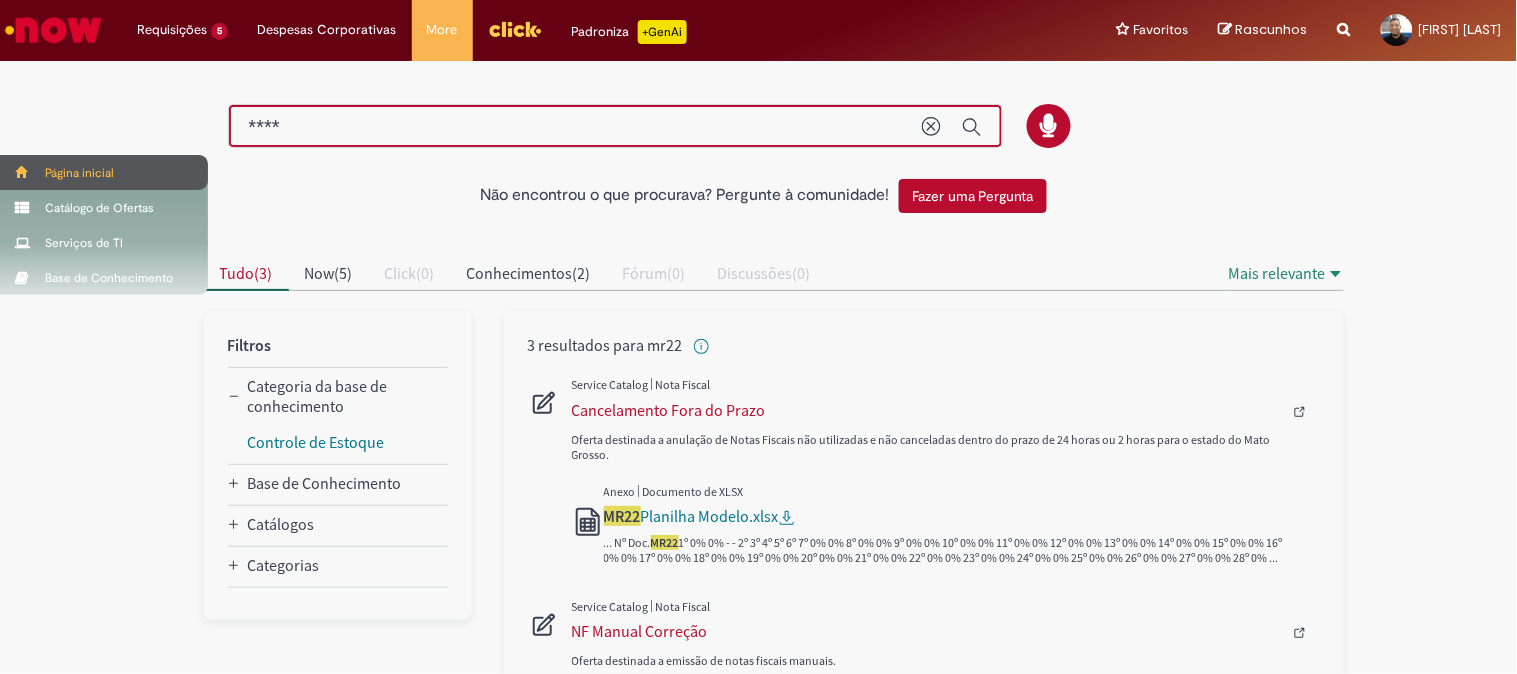 click on "Página inicial" at bounding box center [104, 172] 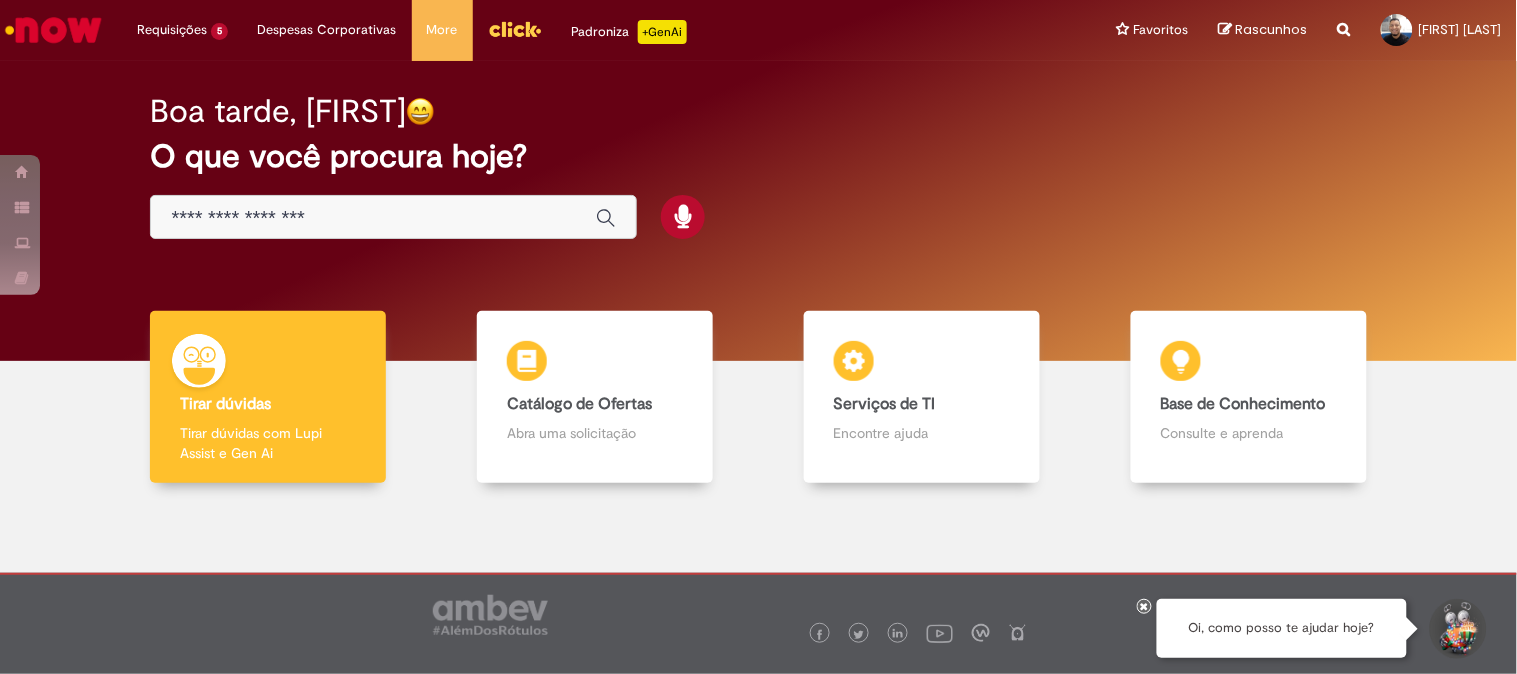 click at bounding box center (393, 217) 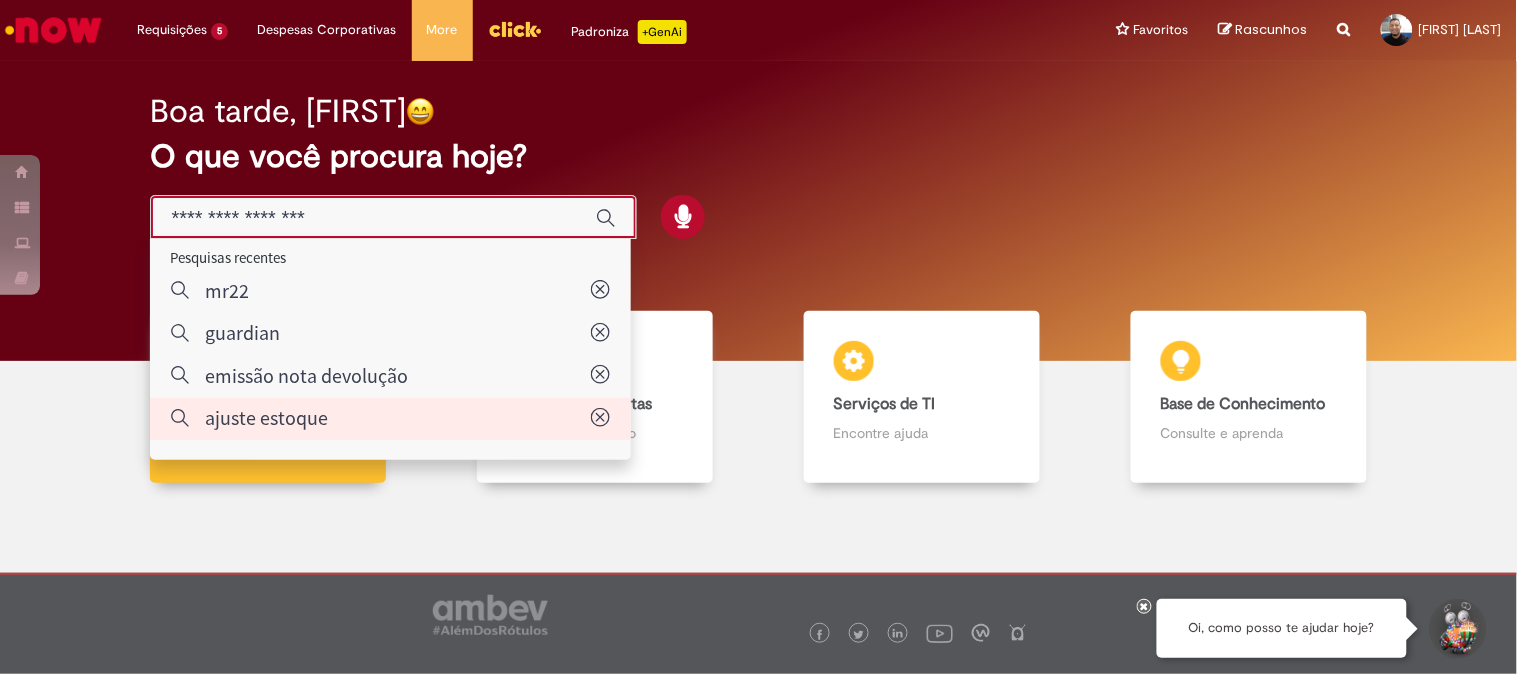 type on "**********" 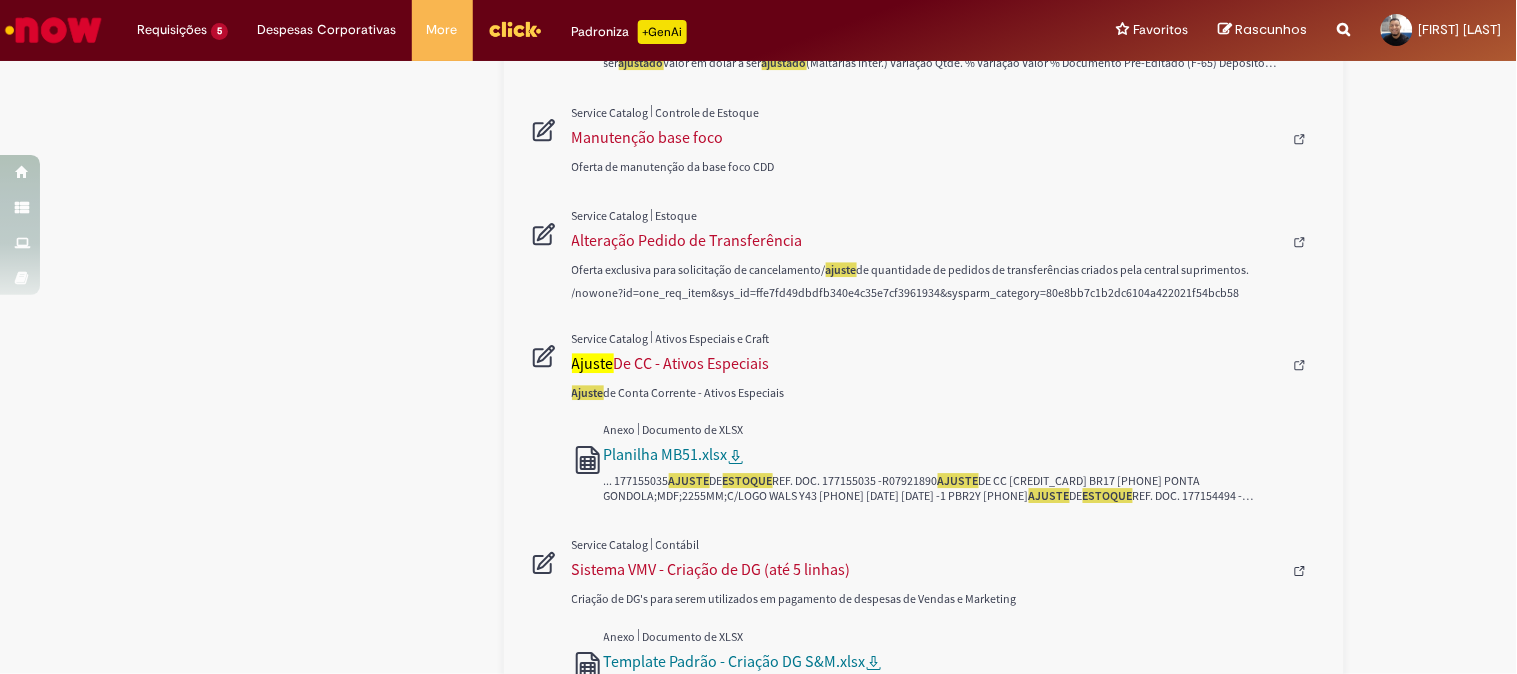 scroll, scrollTop: 1444, scrollLeft: 0, axis: vertical 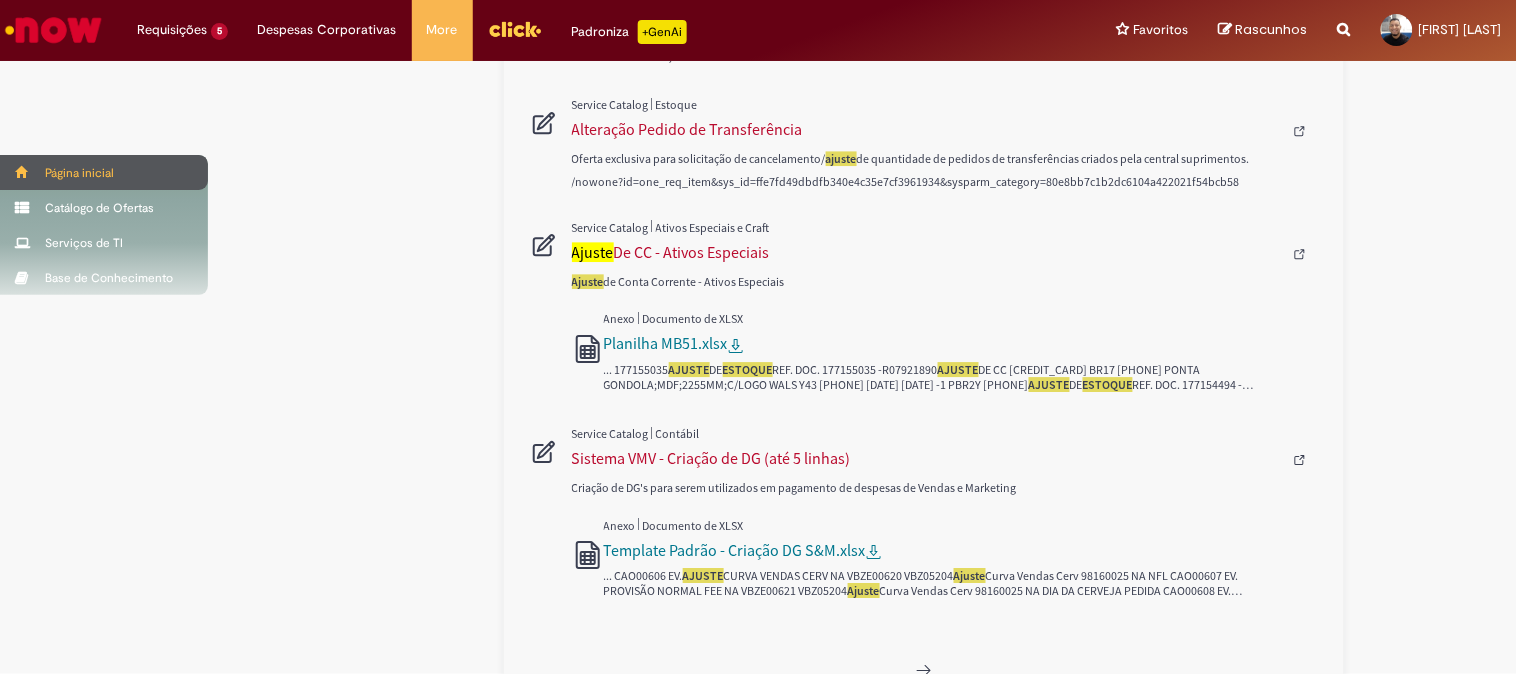 click at bounding box center (22, 172) 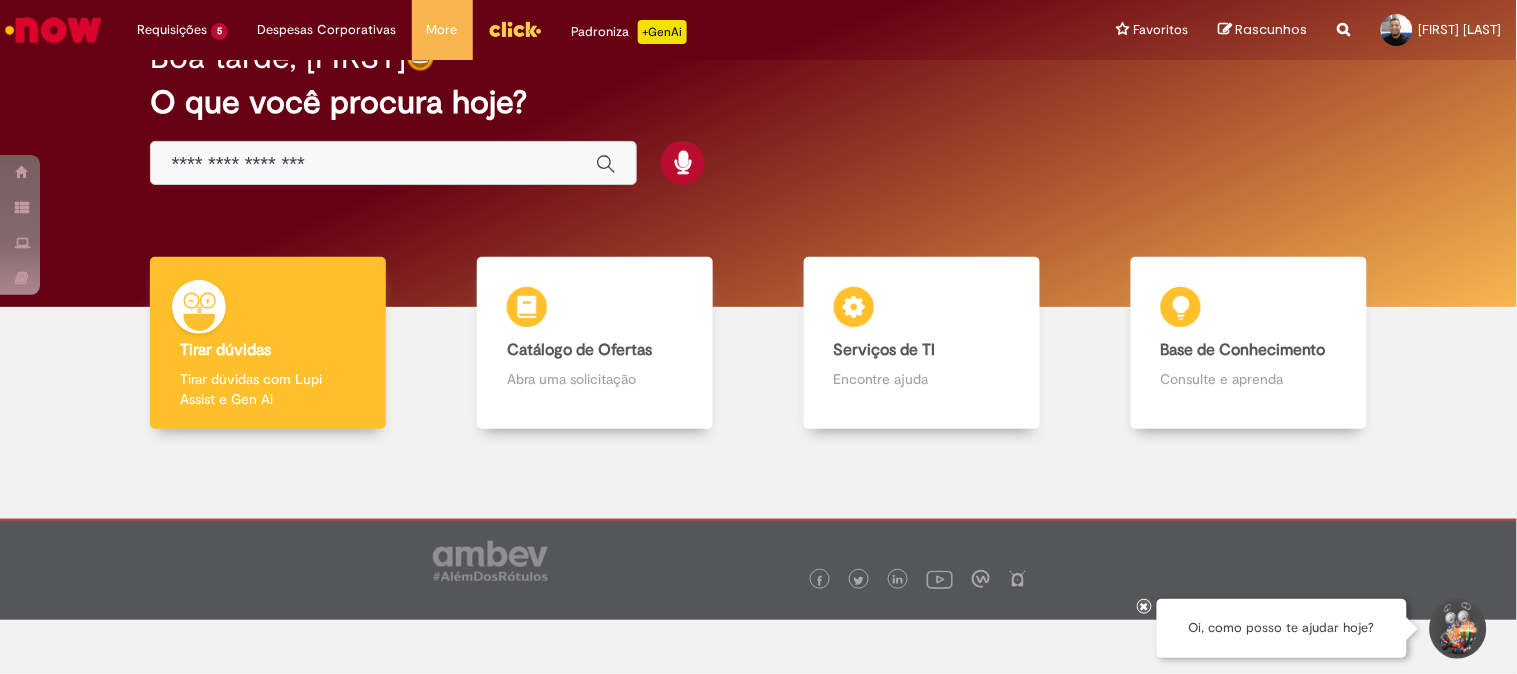 scroll, scrollTop: 0, scrollLeft: 0, axis: both 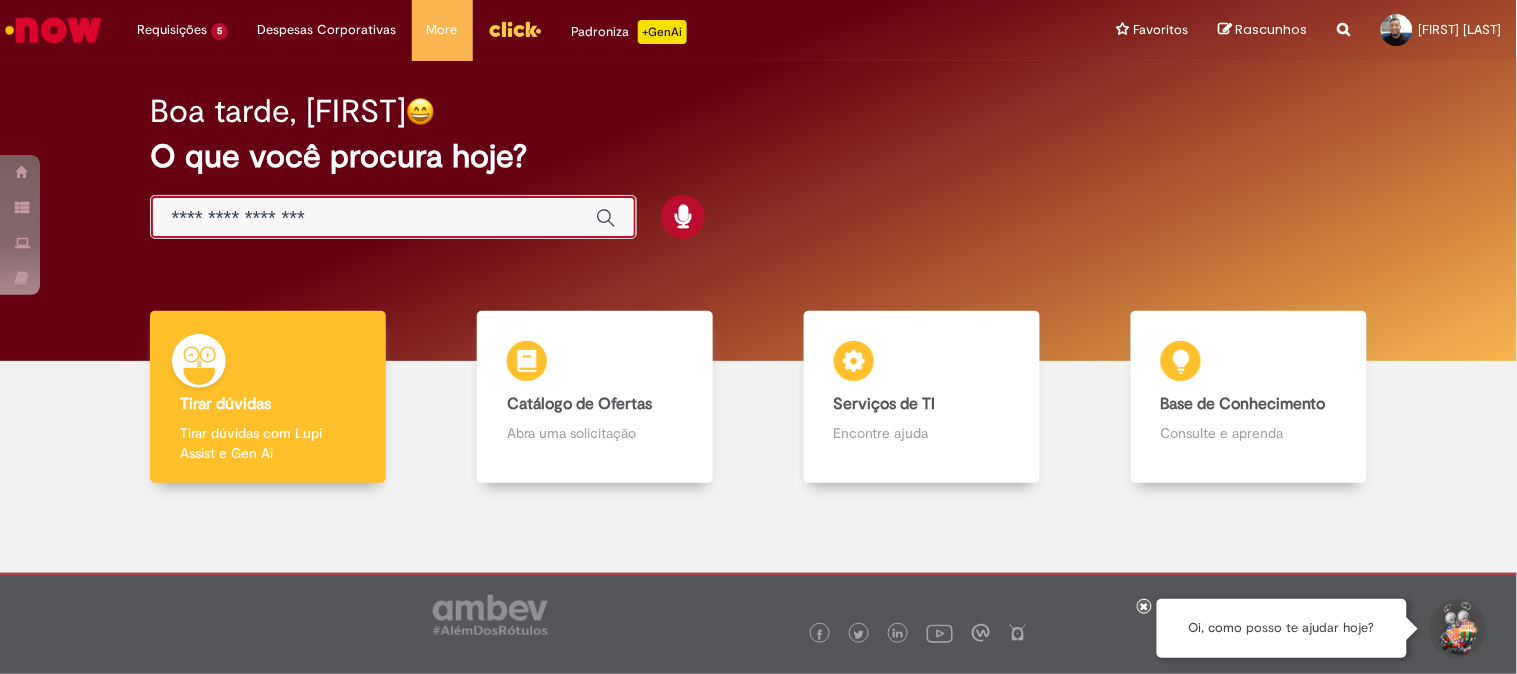click at bounding box center (373, 218) 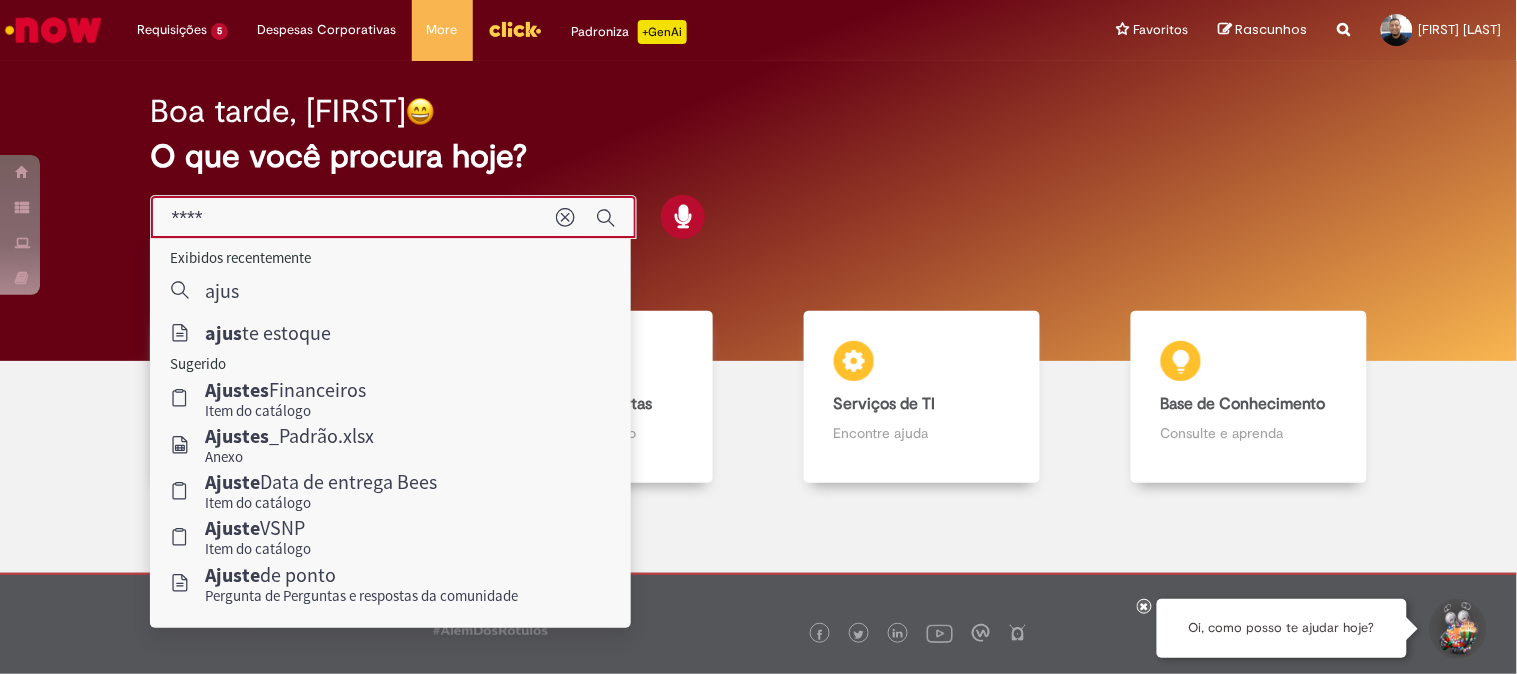 scroll, scrollTop: 52, scrollLeft: 0, axis: vertical 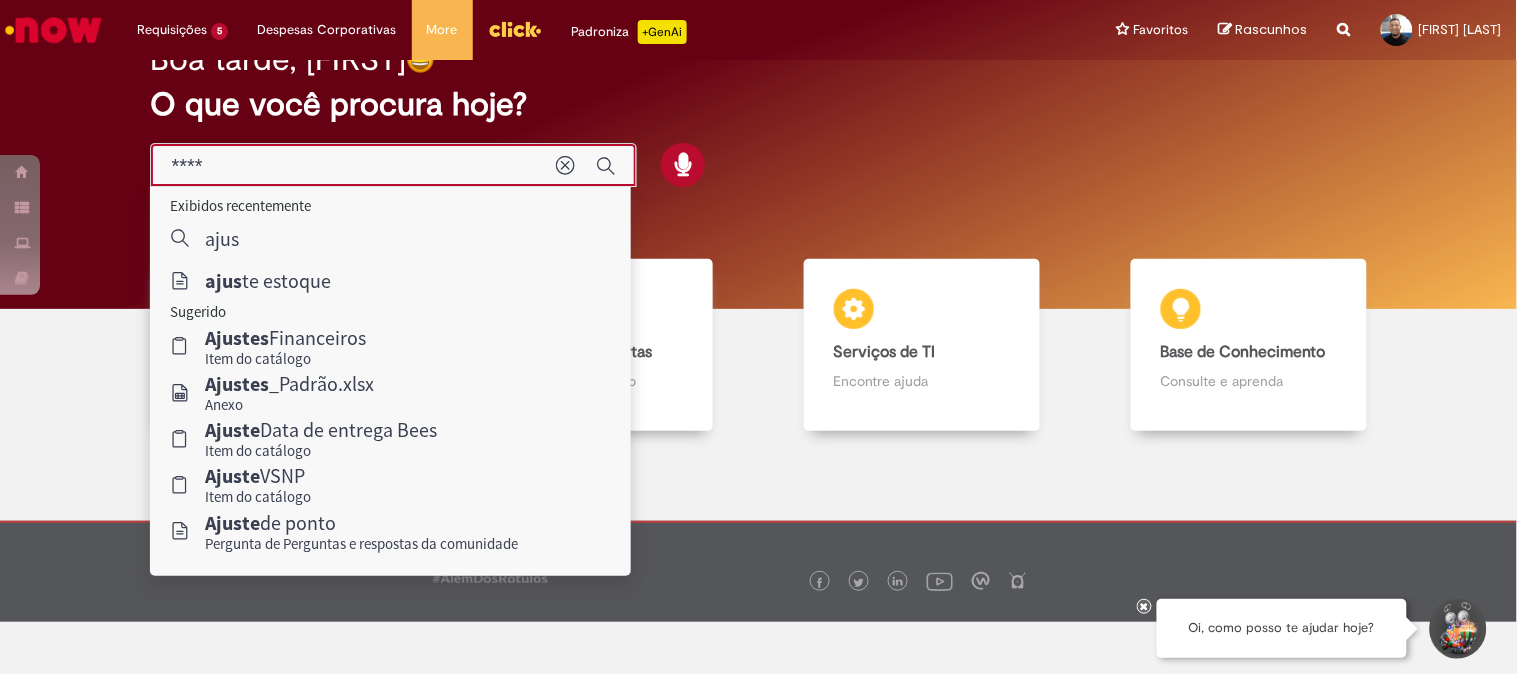 click on "****" at bounding box center (353, 166) 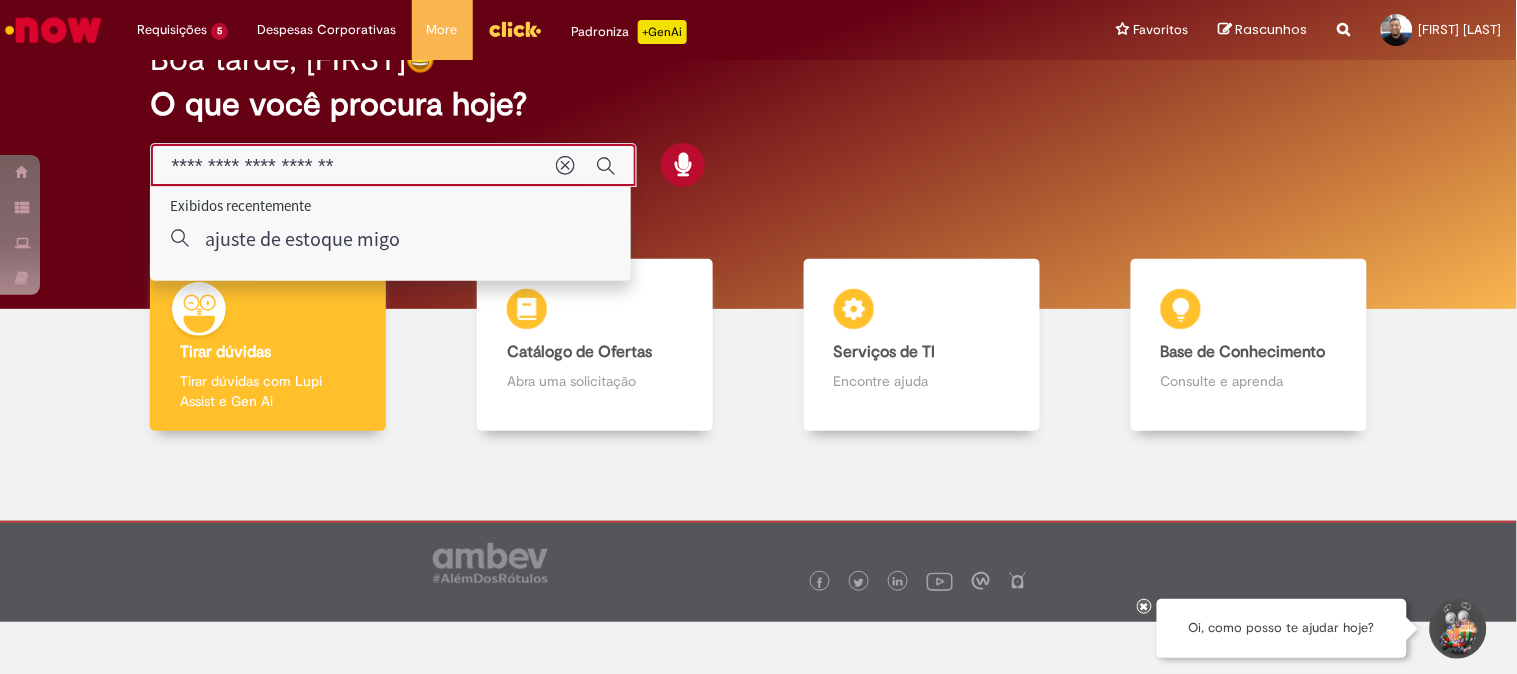 type on "**********" 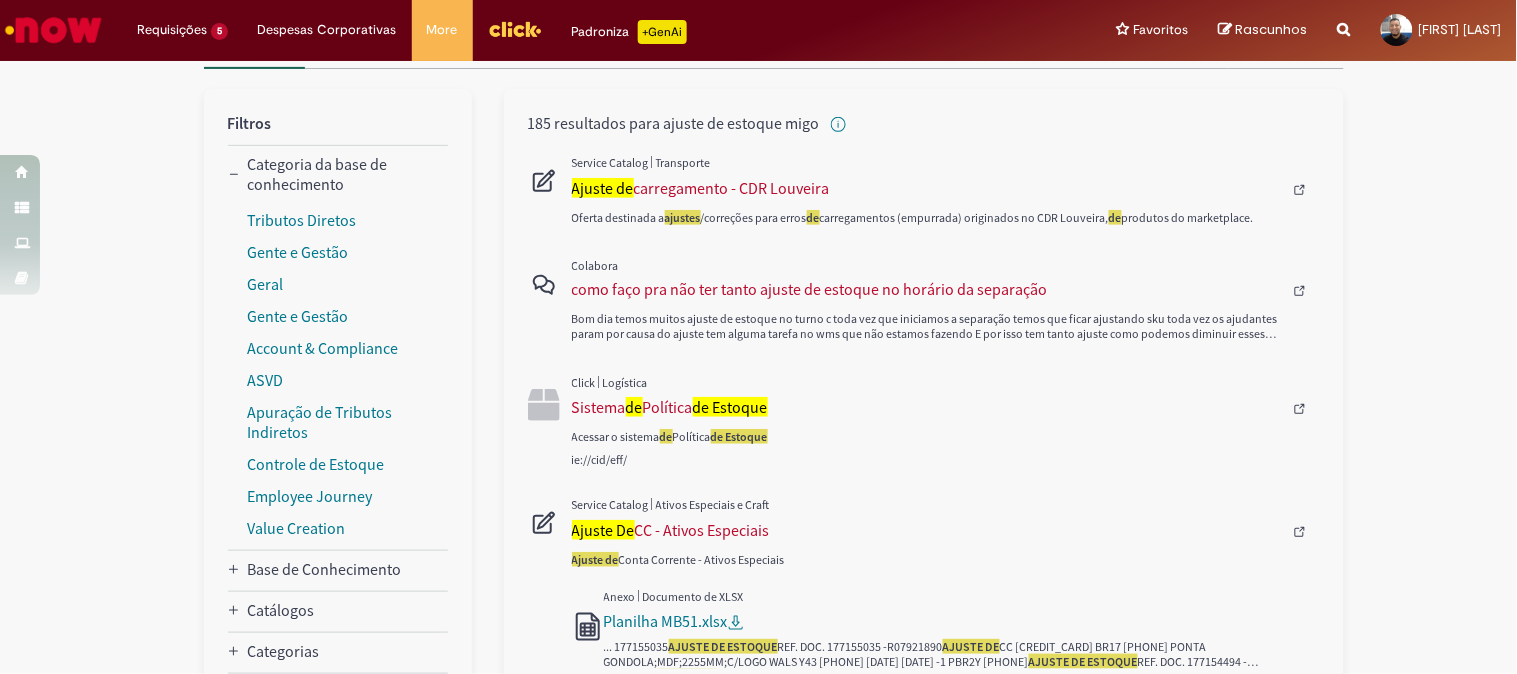 scroll, scrollTop: 0, scrollLeft: 0, axis: both 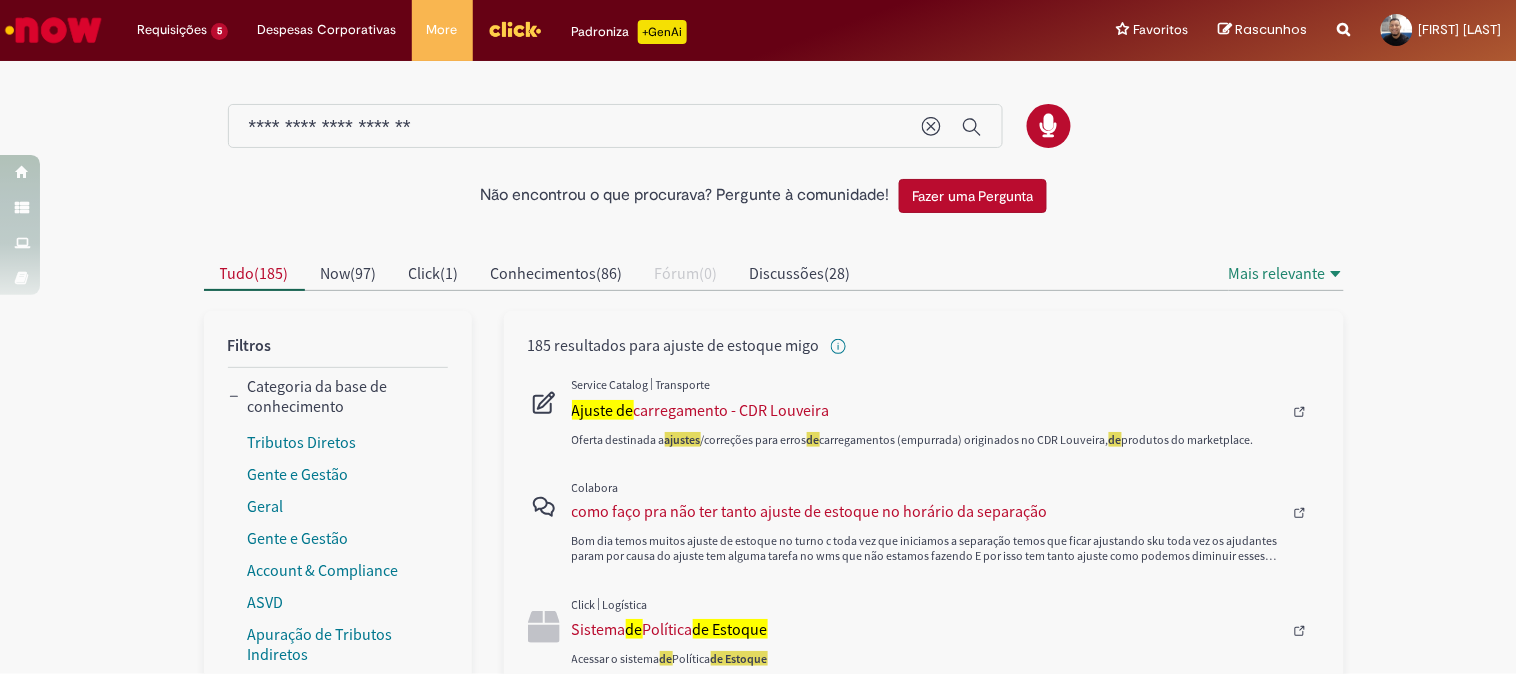 drag, startPoint x: 467, startPoint y: 133, endPoint x: 0, endPoint y: 114, distance: 467.38635 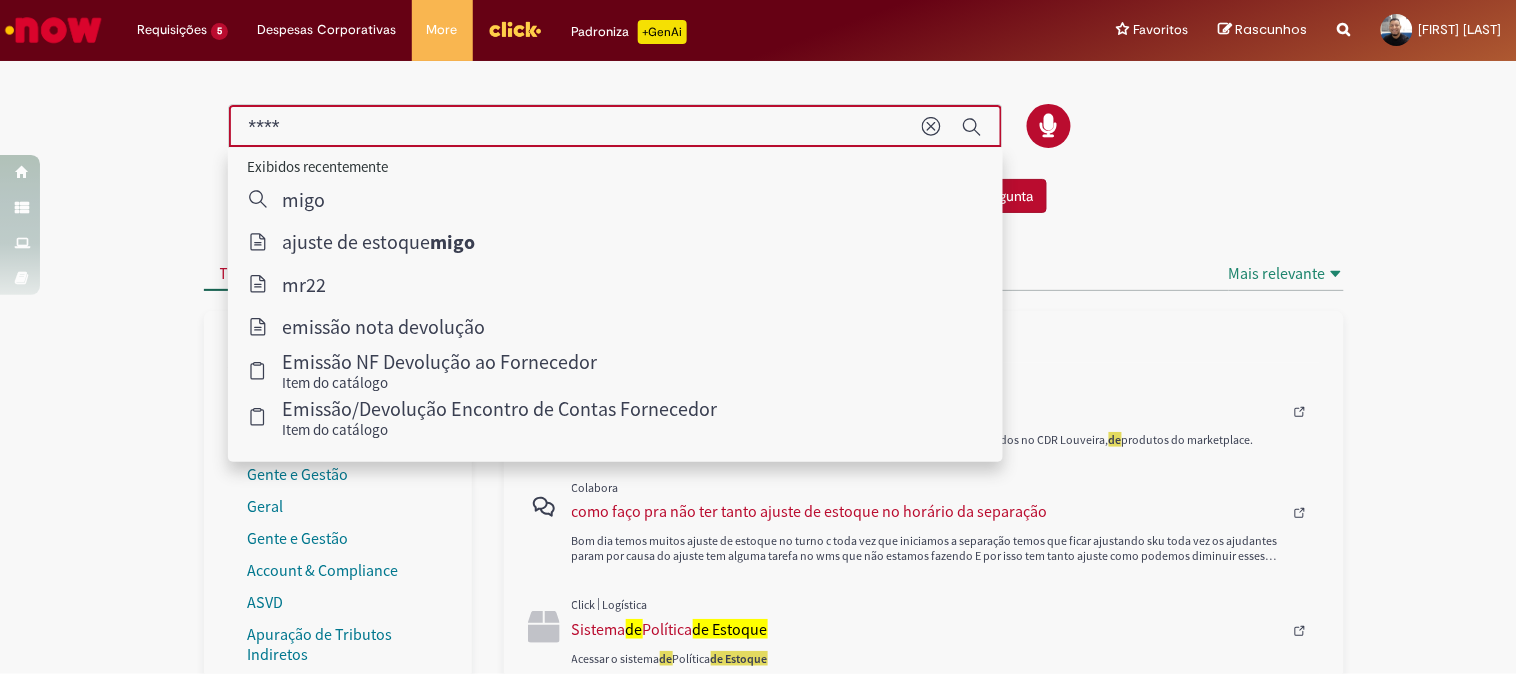 type on "****" 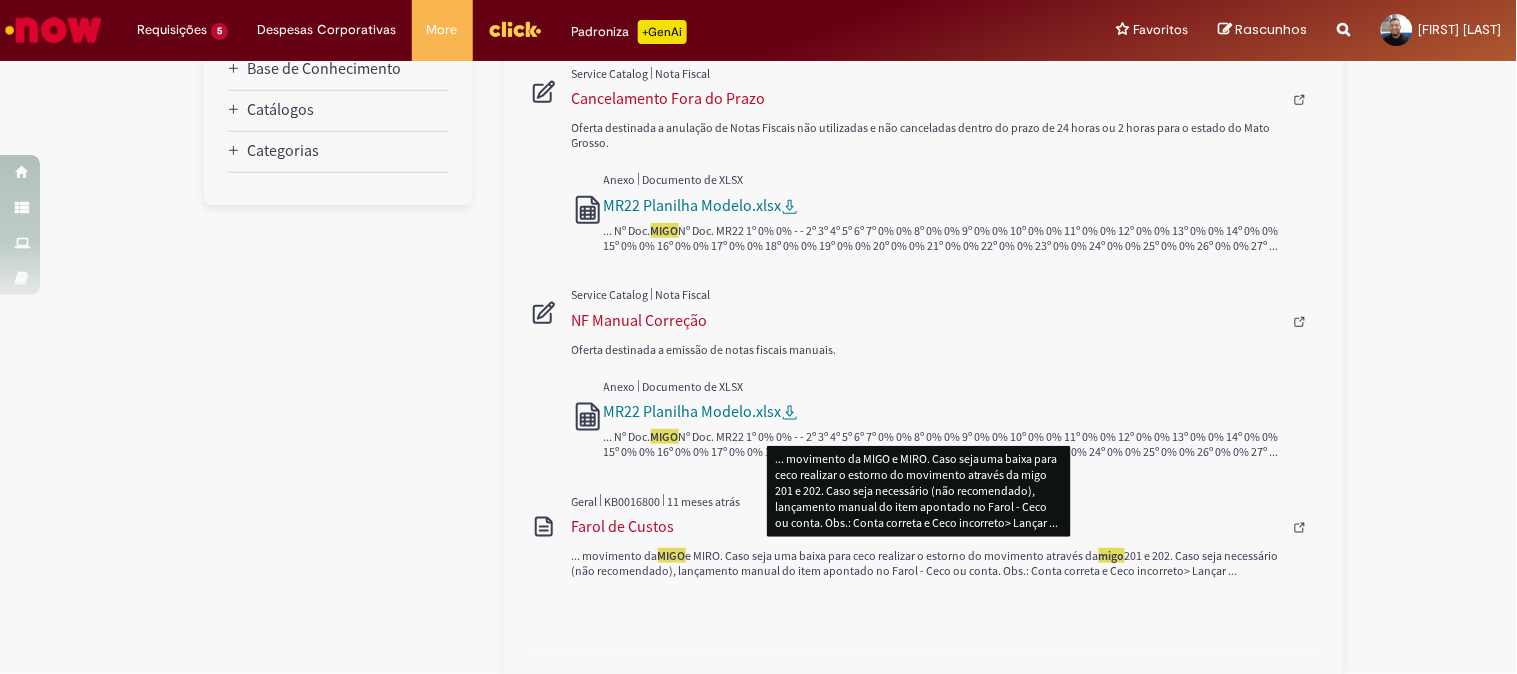 scroll, scrollTop: 0, scrollLeft: 0, axis: both 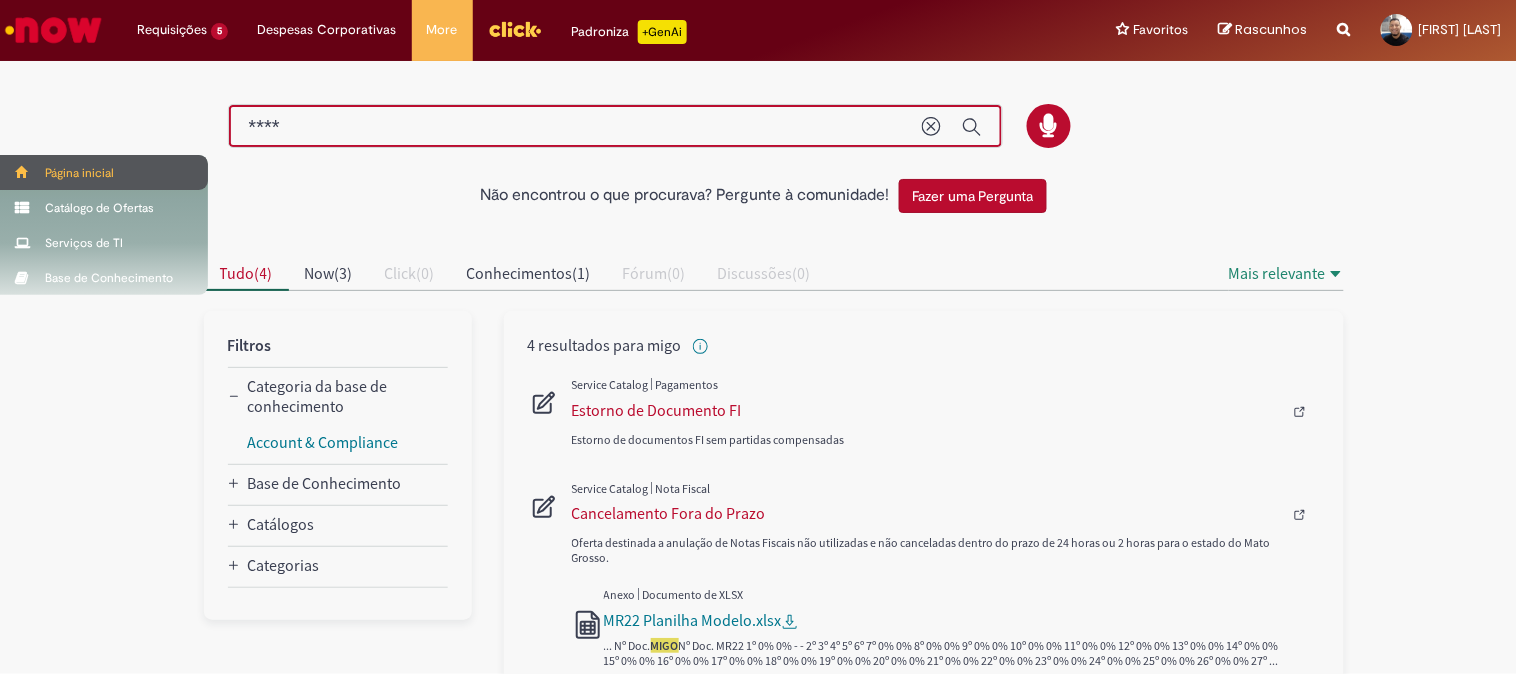 click at bounding box center [22, 172] 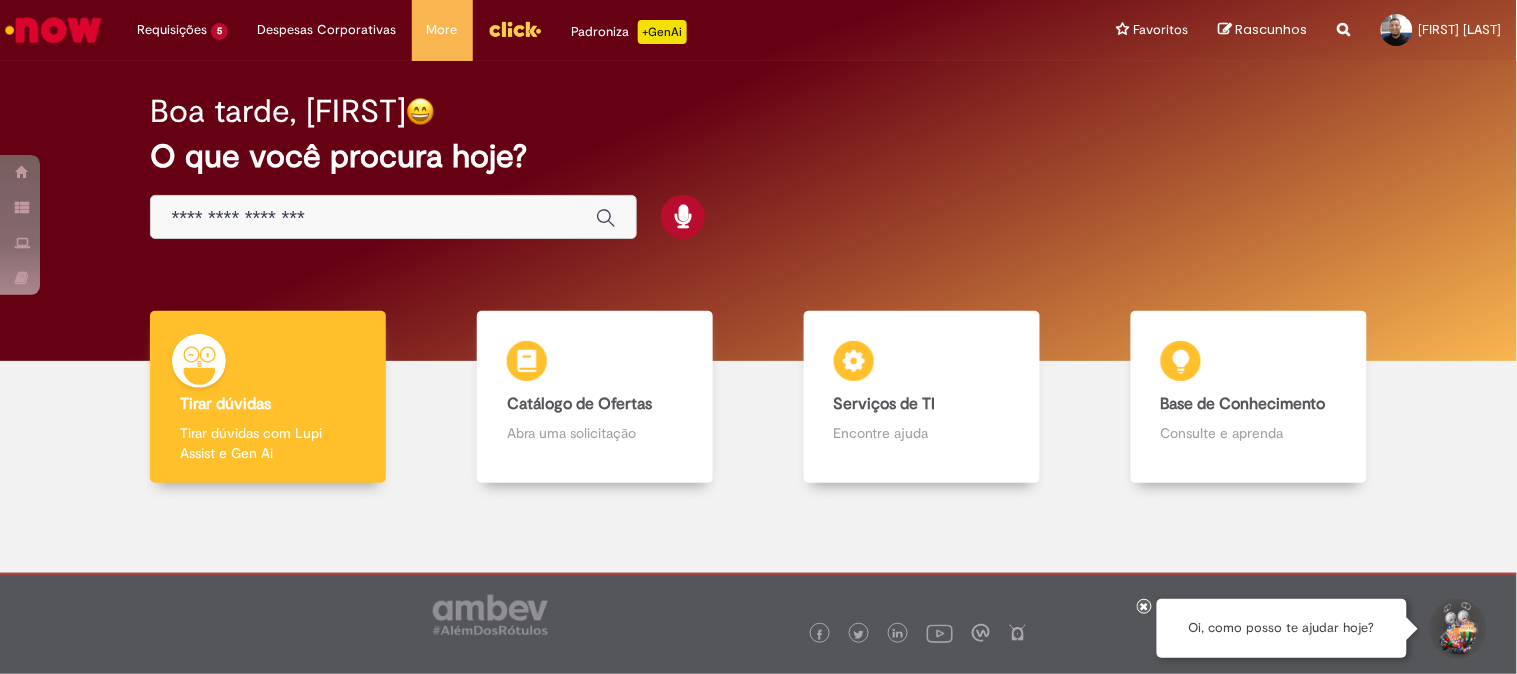 click at bounding box center (393, 217) 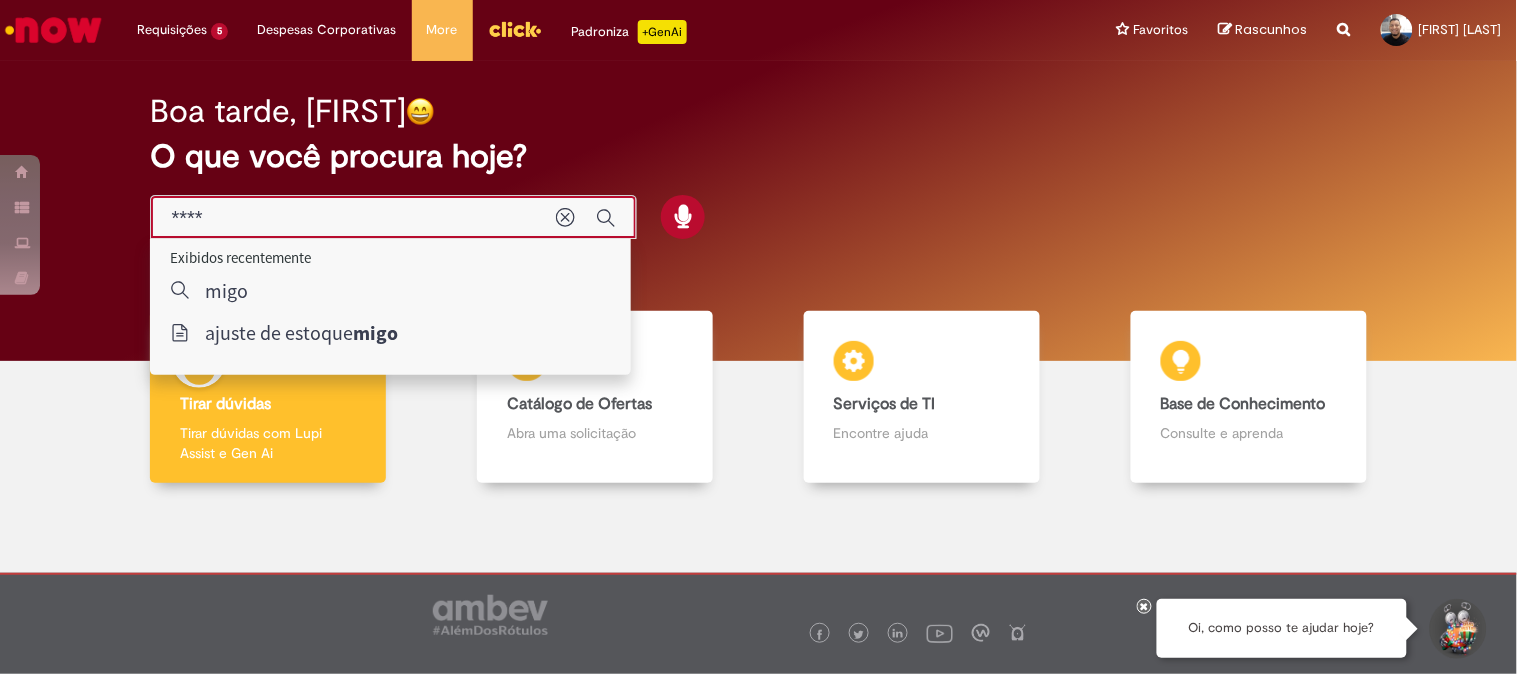 type on "****" 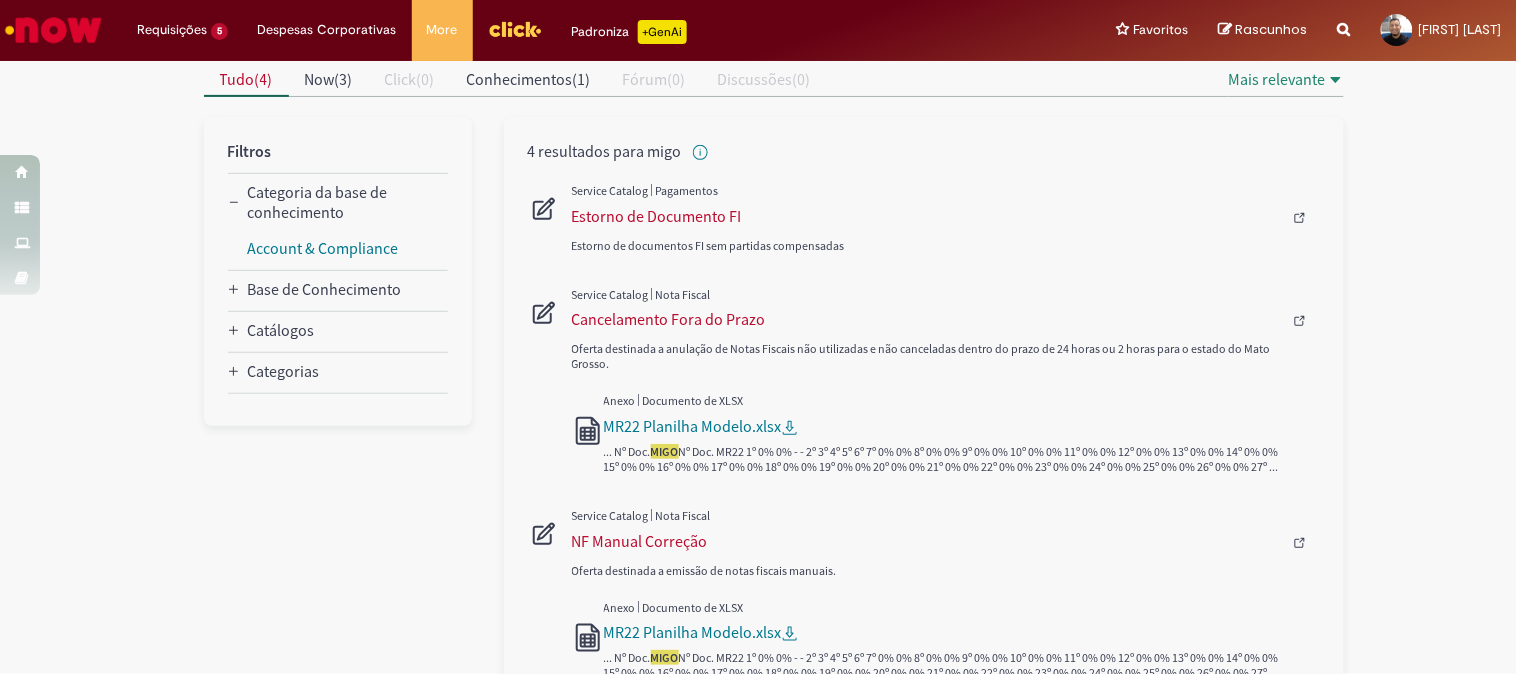 scroll, scrollTop: 83, scrollLeft: 0, axis: vertical 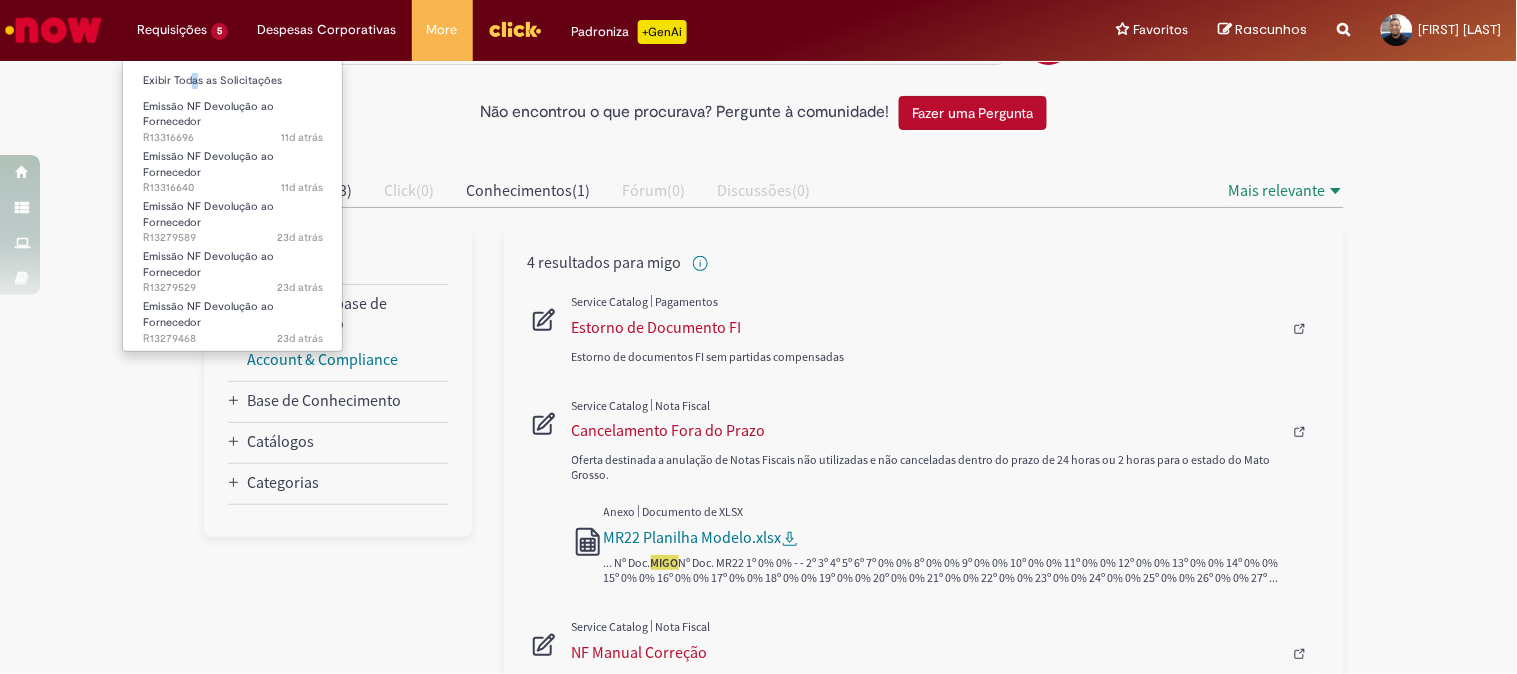 click on "Exibir Todas as Solicitações" at bounding box center [233, 79] 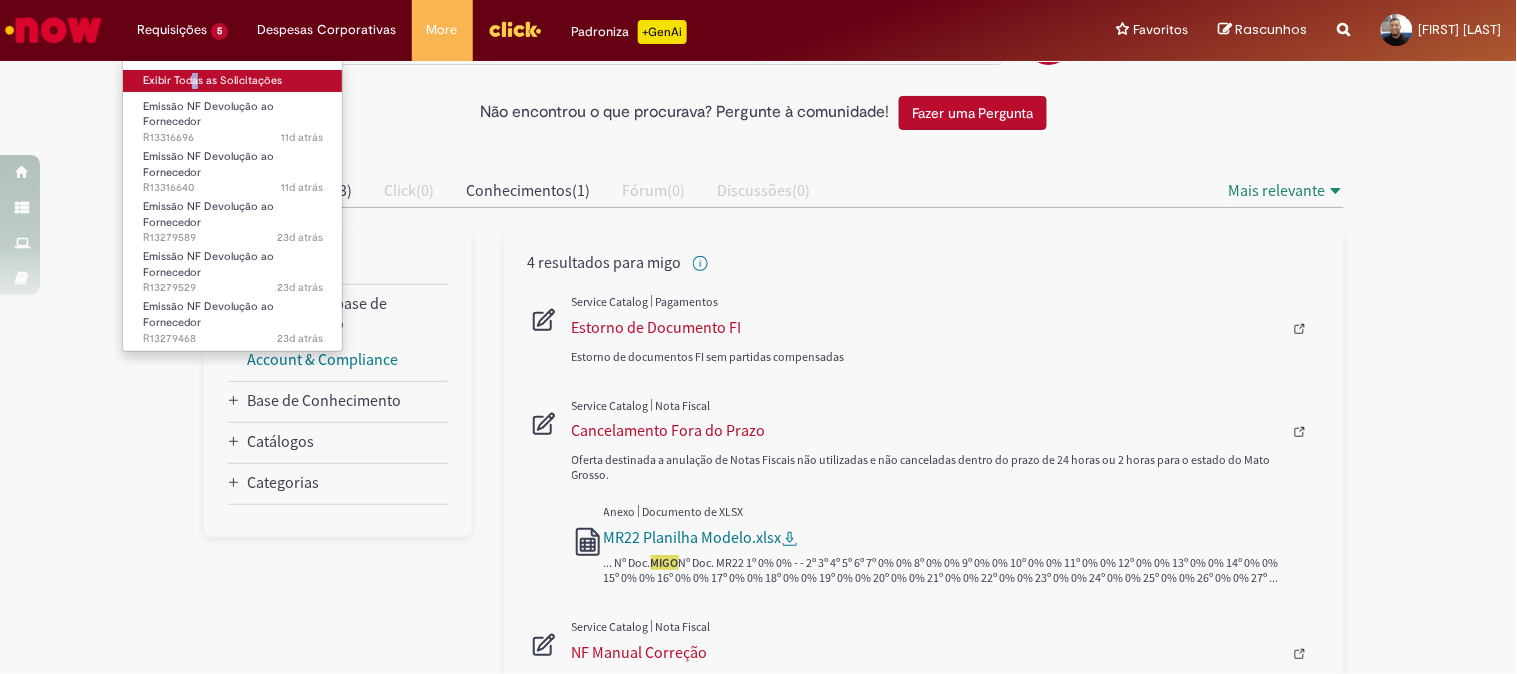 click on "Exibir Todas as Solicitações" at bounding box center [233, 81] 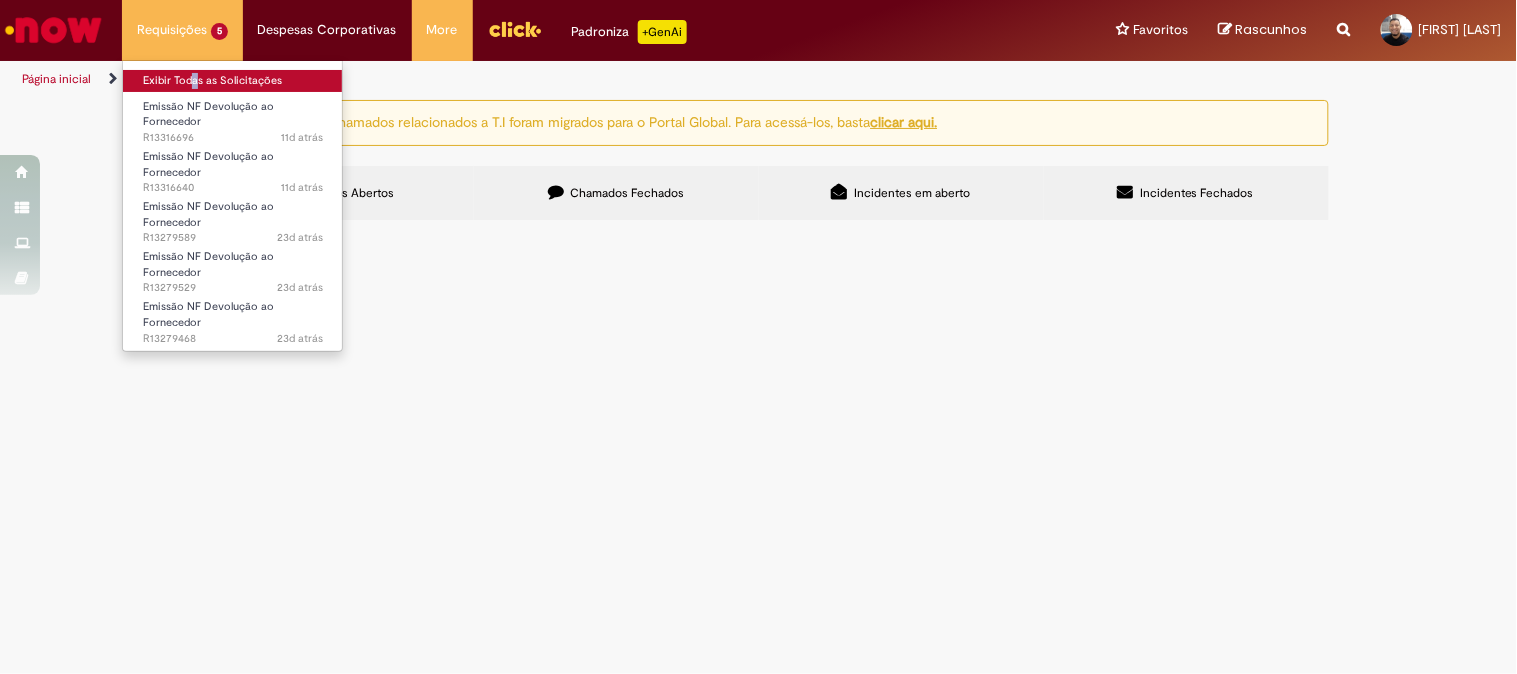 scroll, scrollTop: 0, scrollLeft: 0, axis: both 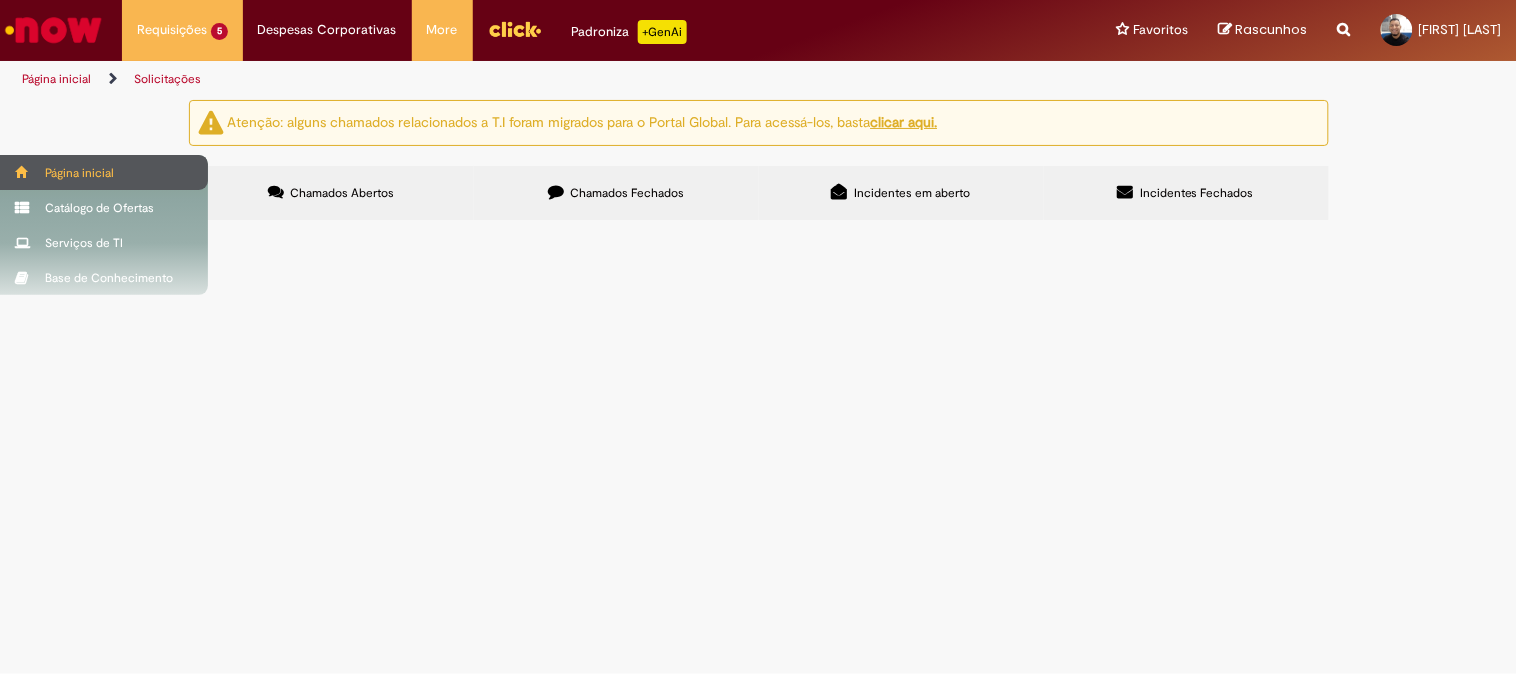 click on "Página inicial" at bounding box center [104, 172] 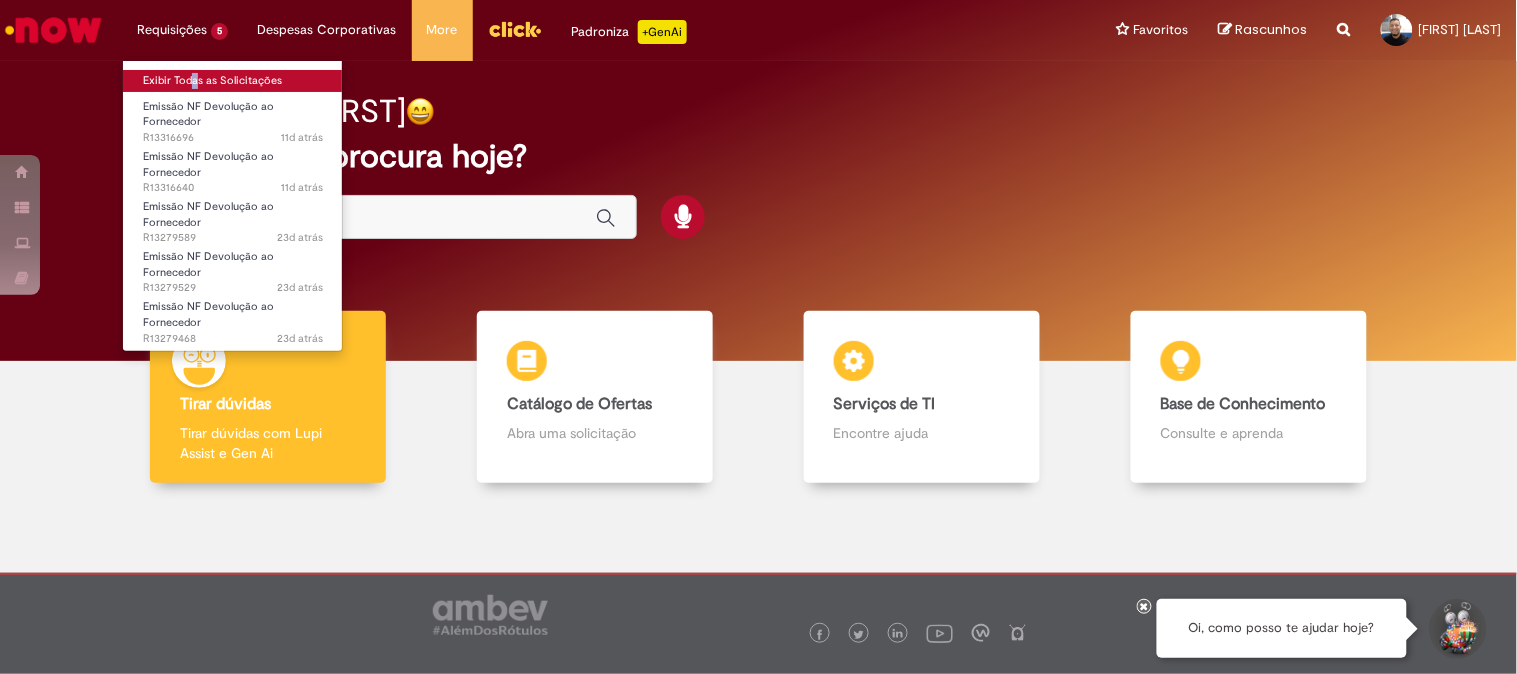 click on "Exibir Todas as Solicitações" at bounding box center [233, 81] 